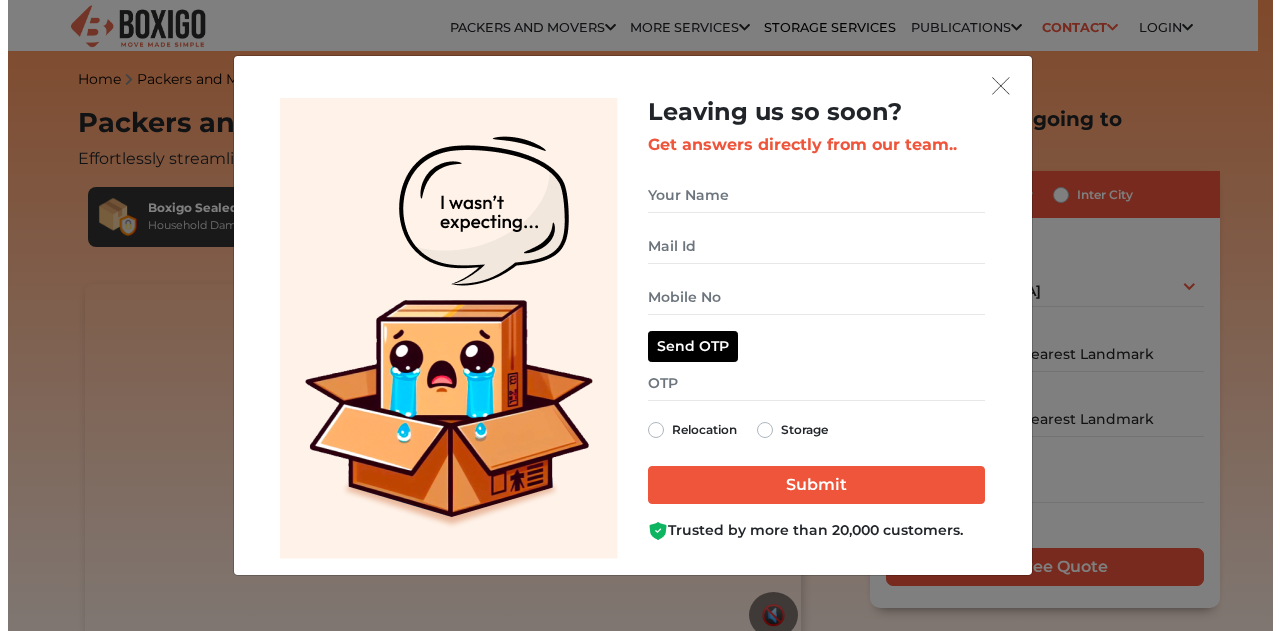 scroll, scrollTop: 0, scrollLeft: 0, axis: both 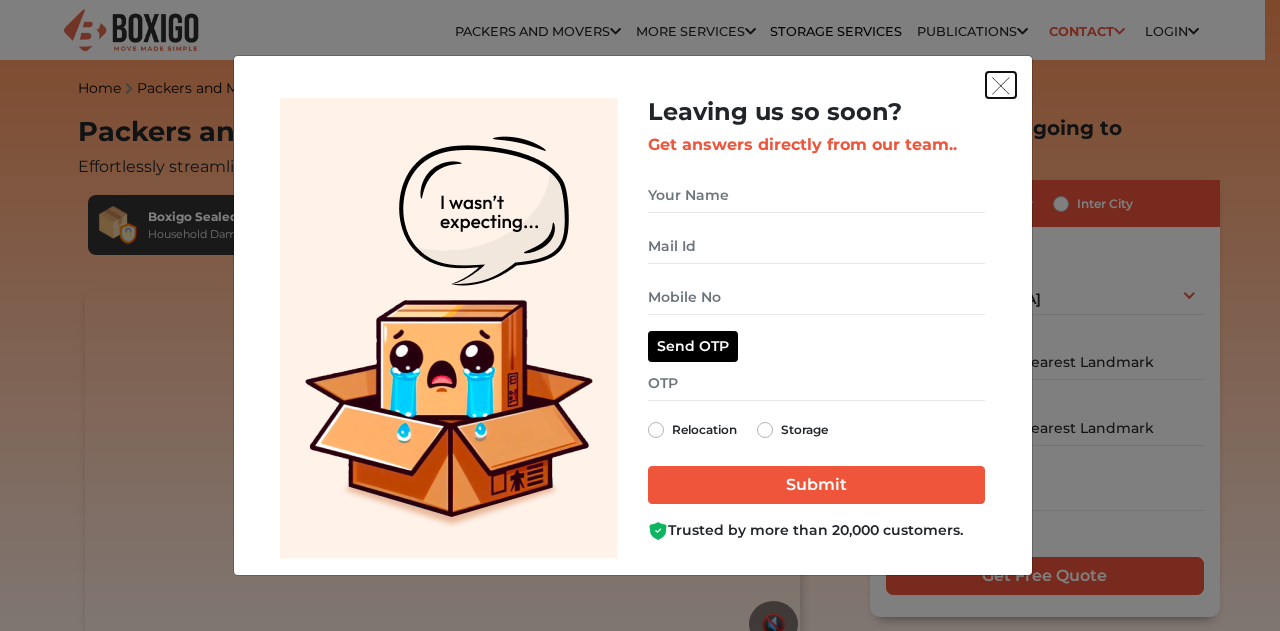 click at bounding box center [1001, 85] 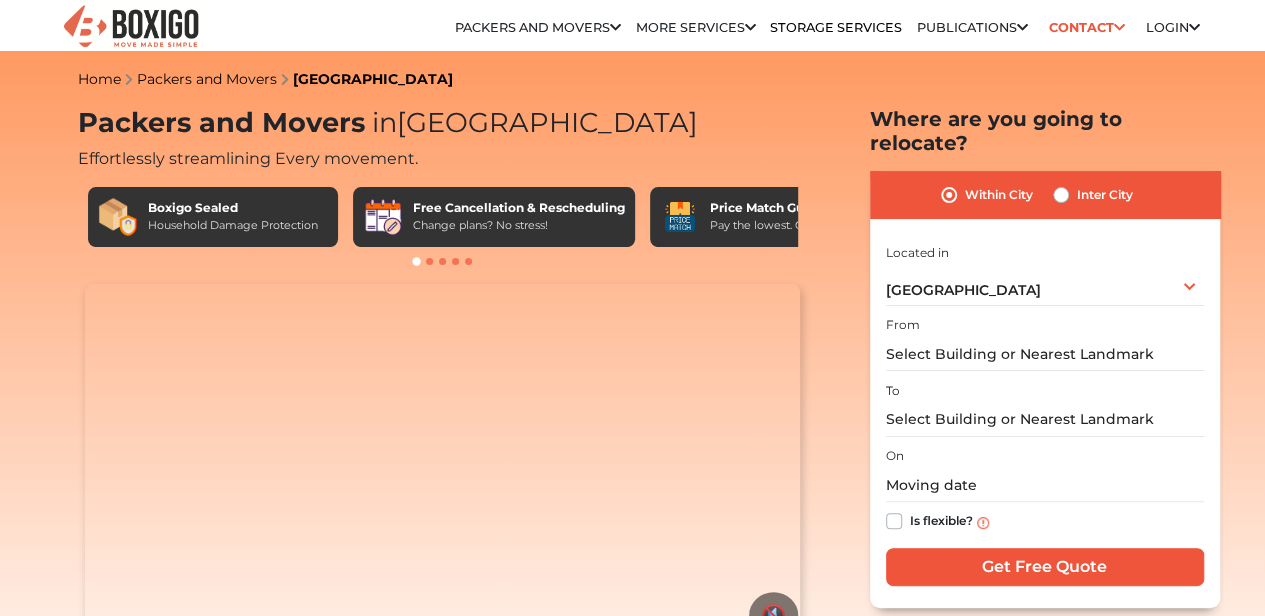 click on "Login
Customer
Vendor" at bounding box center (1172, 27) 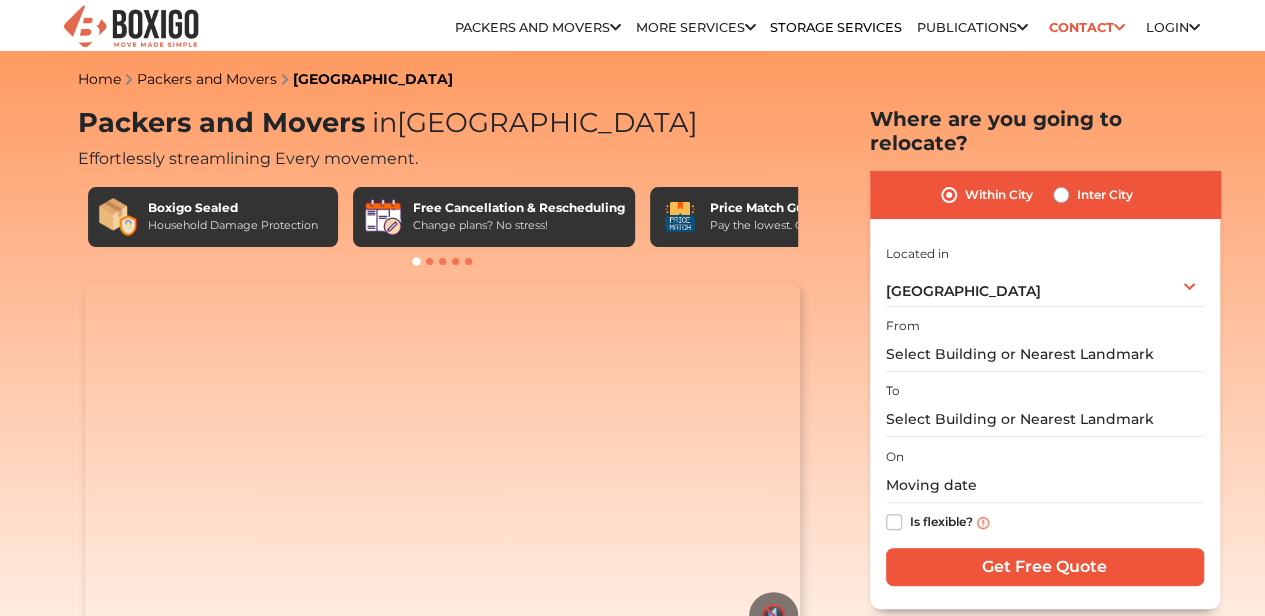 click on "Customer" at bounding box center (0, 0) 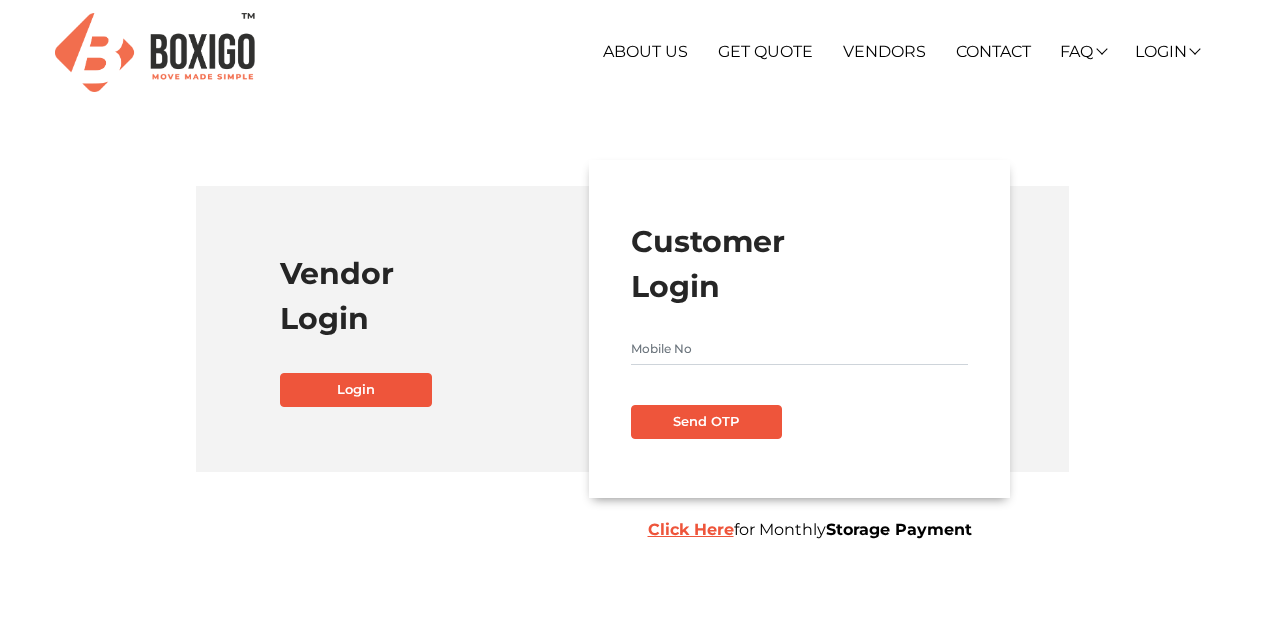 scroll, scrollTop: 0, scrollLeft: 0, axis: both 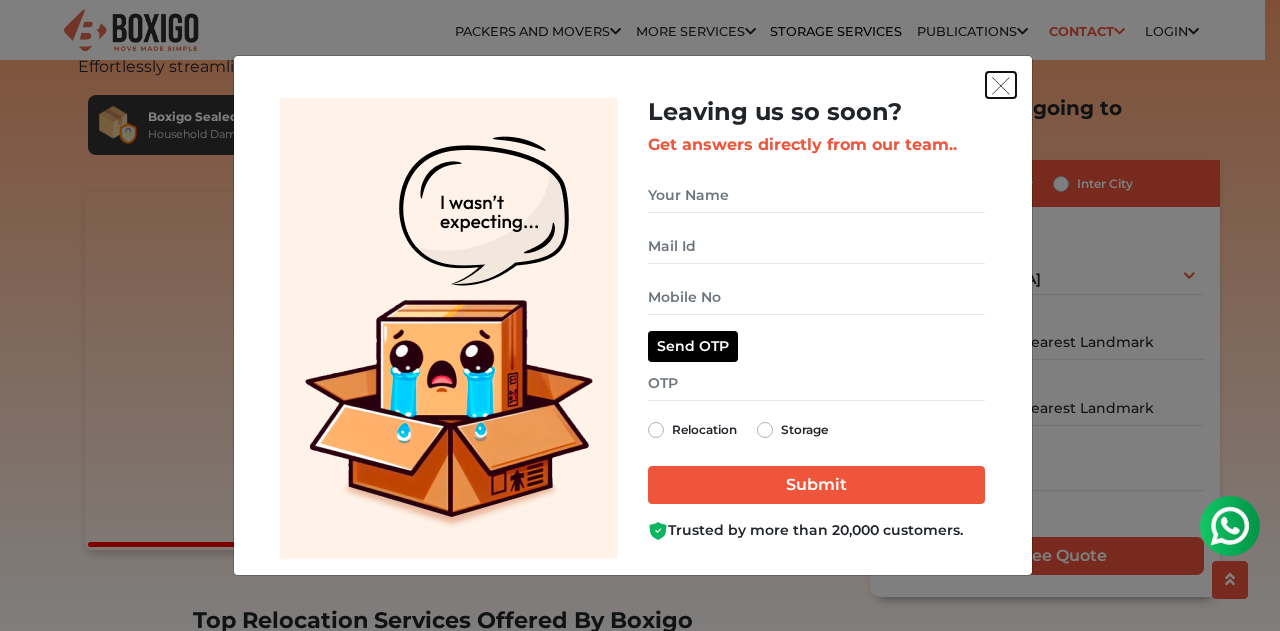 click at bounding box center (1001, 85) 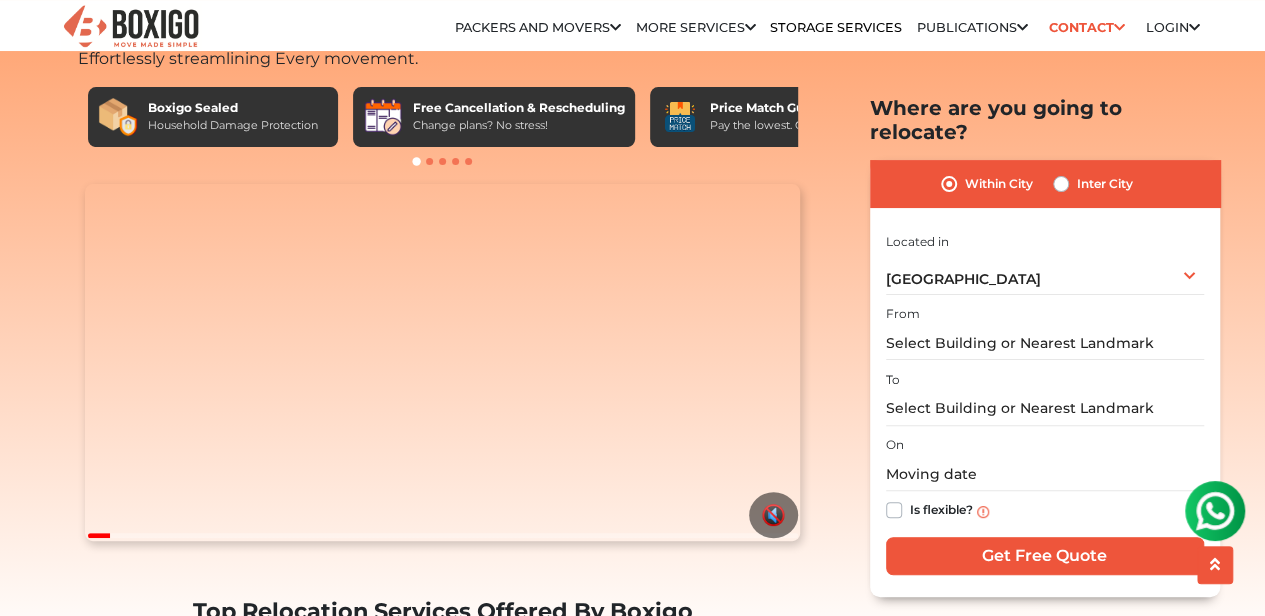 click on "Login
Customer
Vendor" at bounding box center [1172, 27] 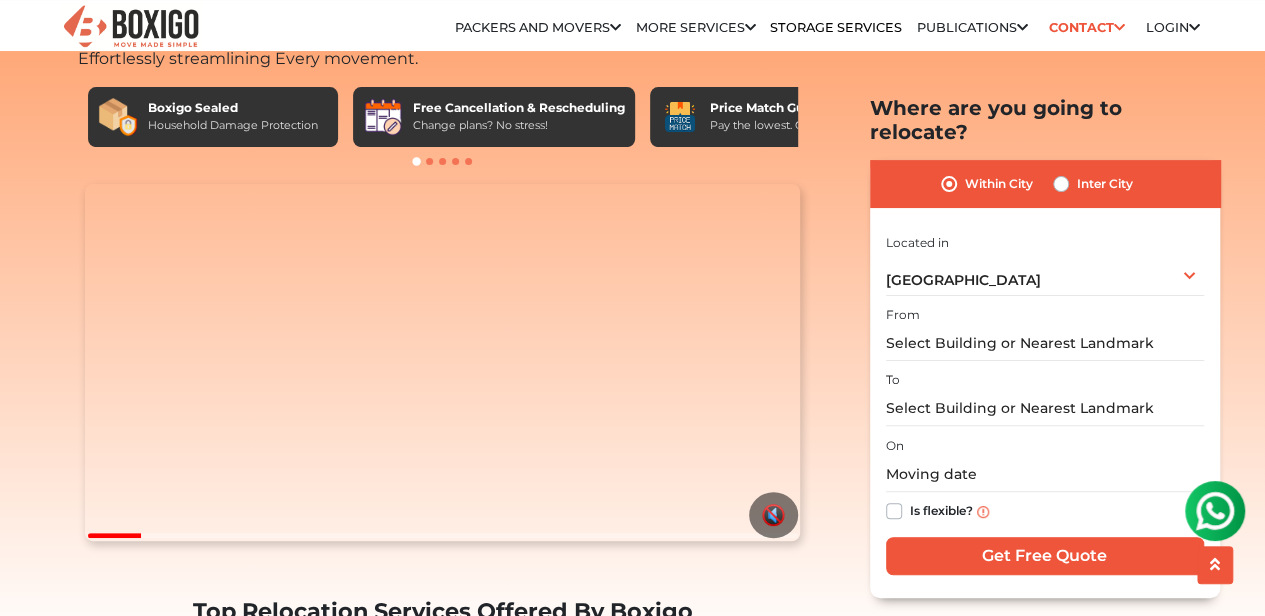 click on "Customer" at bounding box center [0, 0] 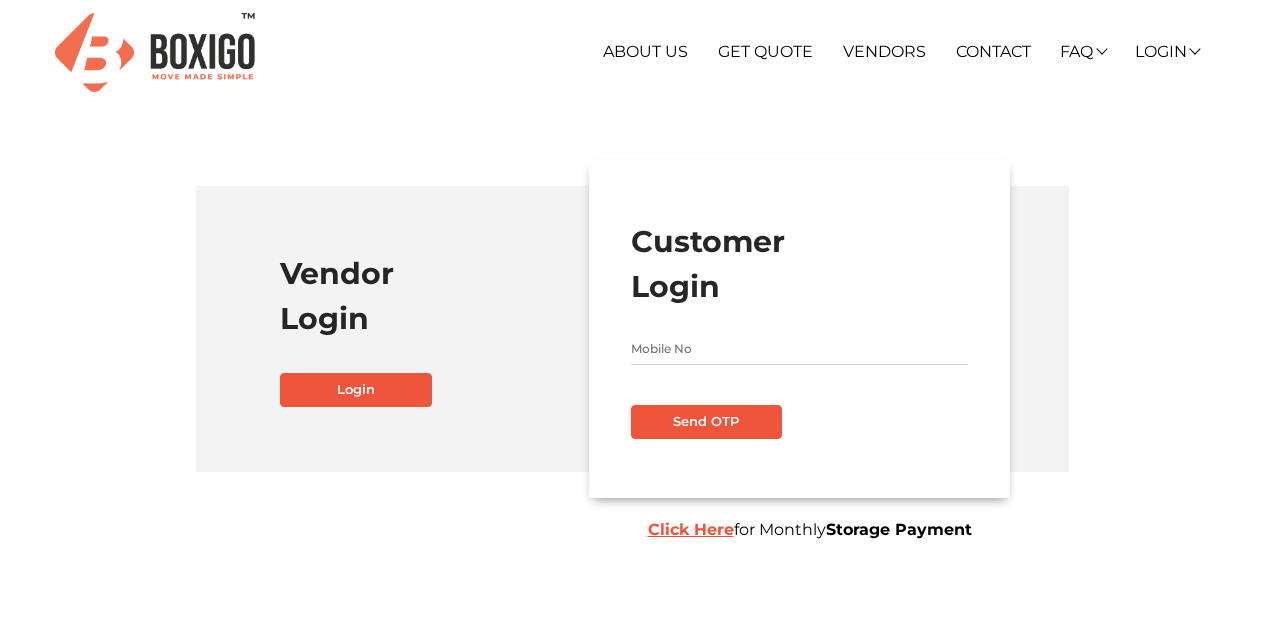 scroll, scrollTop: 0, scrollLeft: 0, axis: both 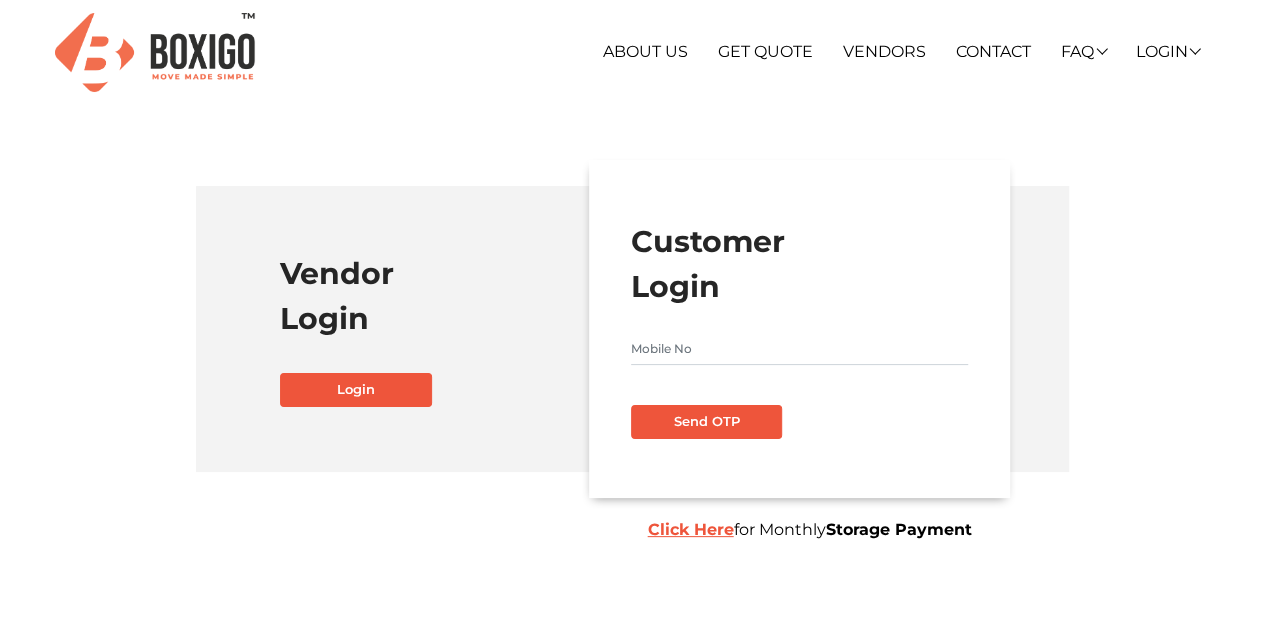 click at bounding box center (799, 349) 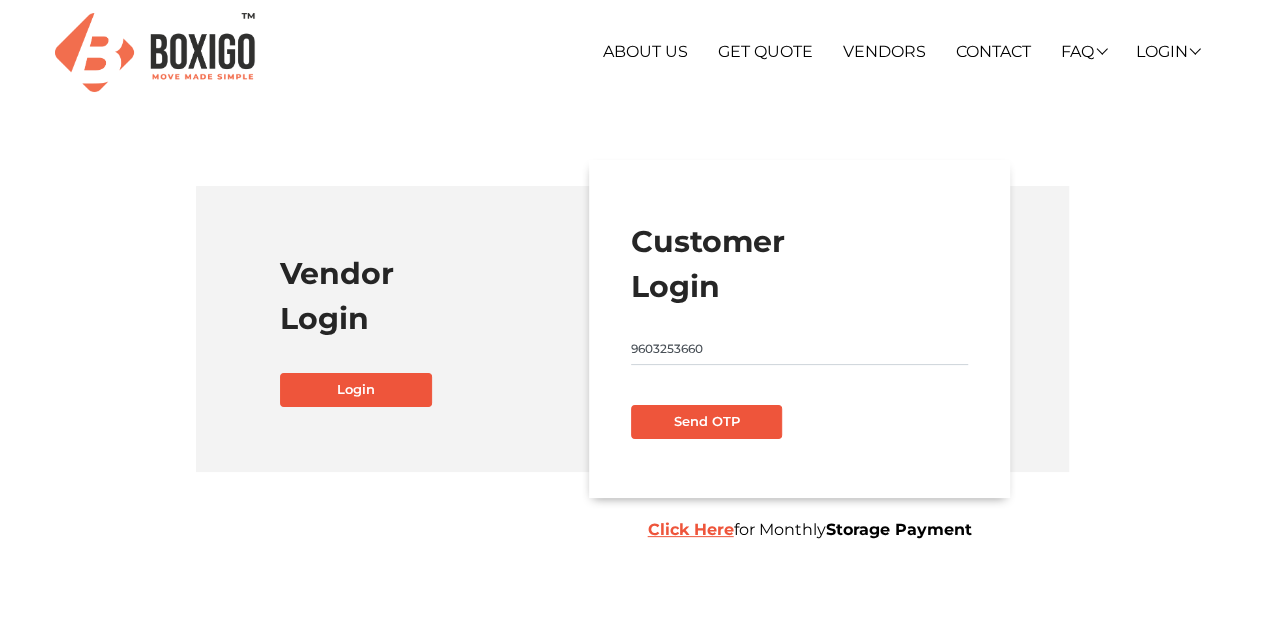 type on "9603253660" 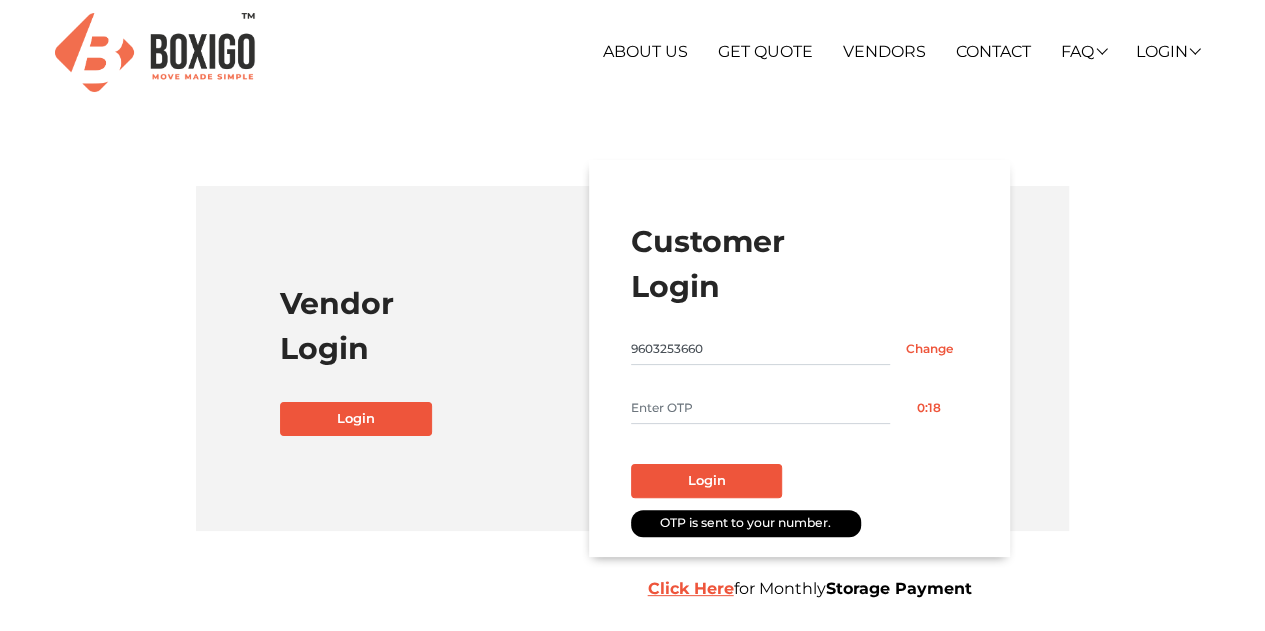 click at bounding box center (761, 408) 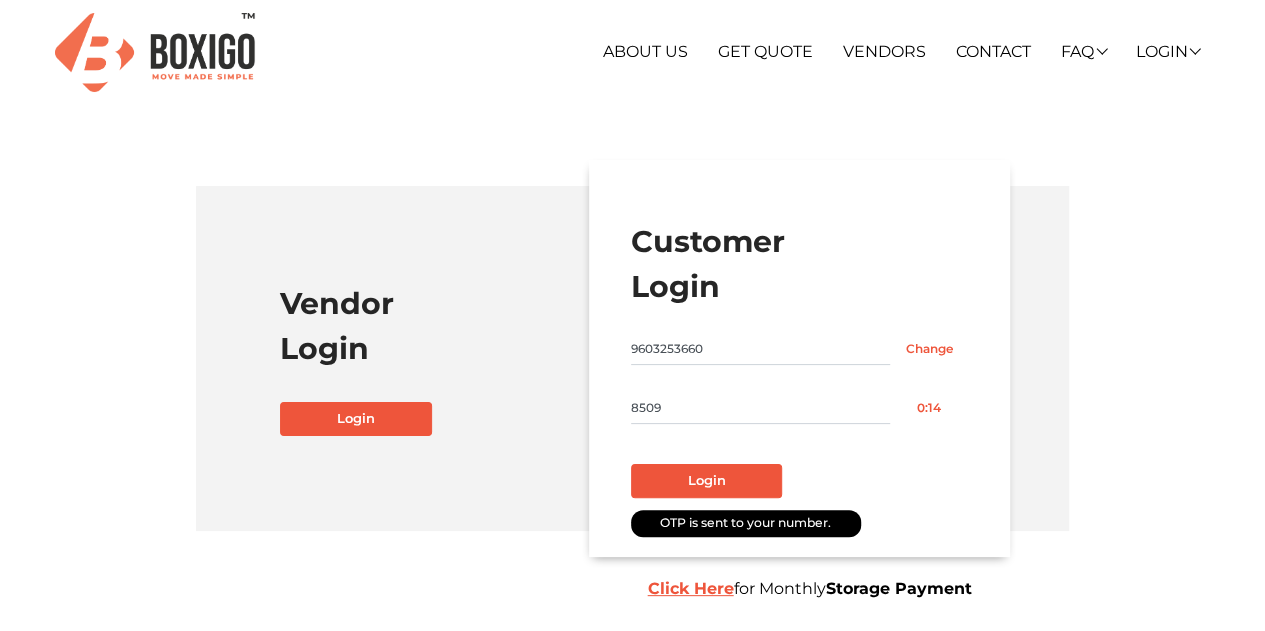 type on "8509" 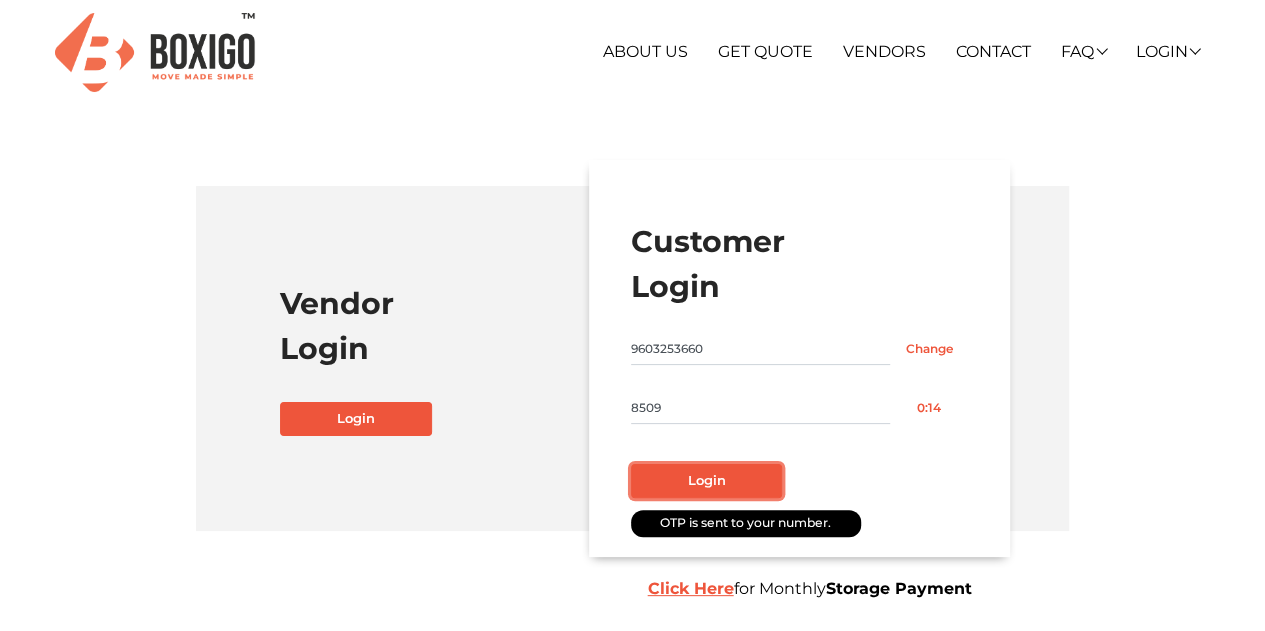 click on "Login" at bounding box center (707, 481) 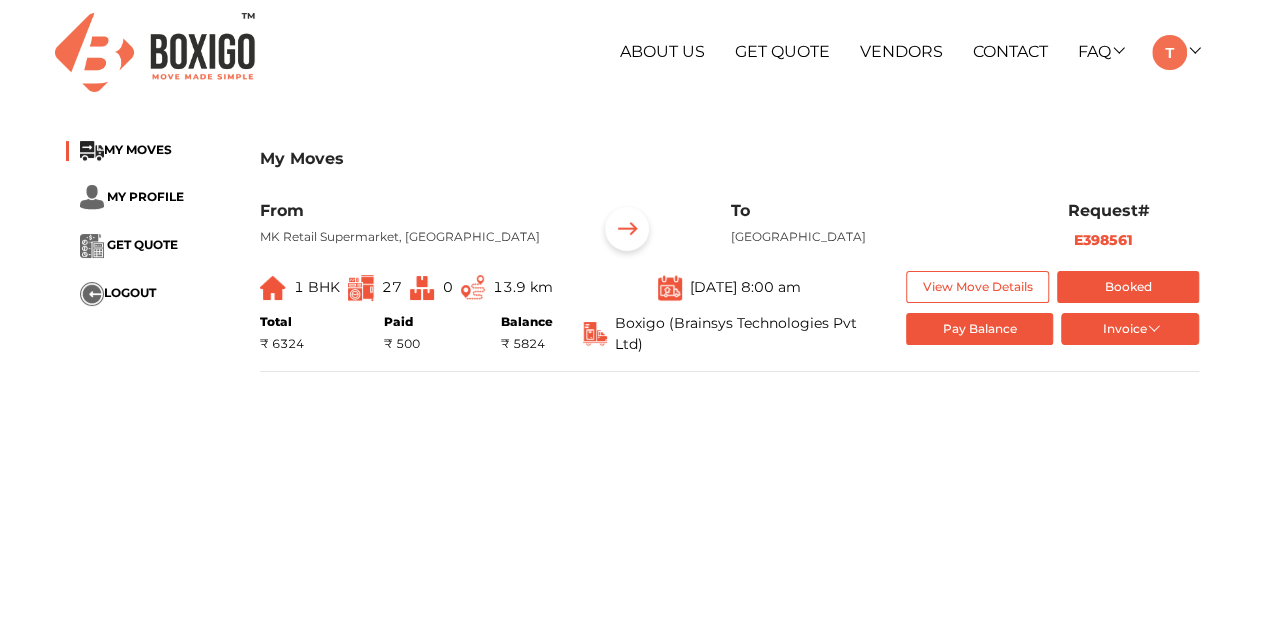 click on "My Moves    MY MOVES    MY PROFILE     GET QUOTE   LOGOUT  My Moves From  MK Retail Supermarket,  Basavanagar Main Road,  Talacauvery Housing Society Layout, Vibhutipura, Bengaluru, Karnataka, 560037 To  LVS Gardenia Phase 1, Hallehalli, Bengaluru, Karnataka, 560049 Request#  E398561 1 BHK 27 0 13.9 km Jul 26th 2025 at 8:00 am View Move Details Booked Total ₹ 6324 Paid ₹ 500 Balance ₹ 5824 Boxigo (Brainsys Technologies Pvt Ltd) Pay Balance Invoice token  Order summary List of Goods" at bounding box center [632, 489] 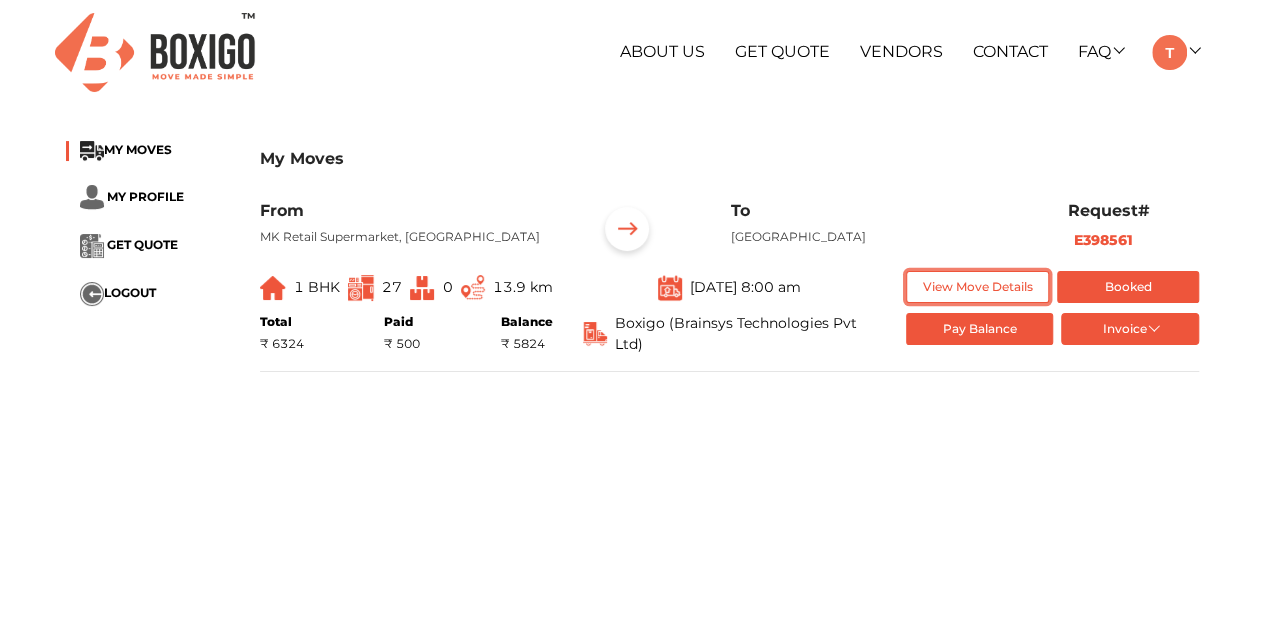 click on "View Move Details" at bounding box center (977, 287) 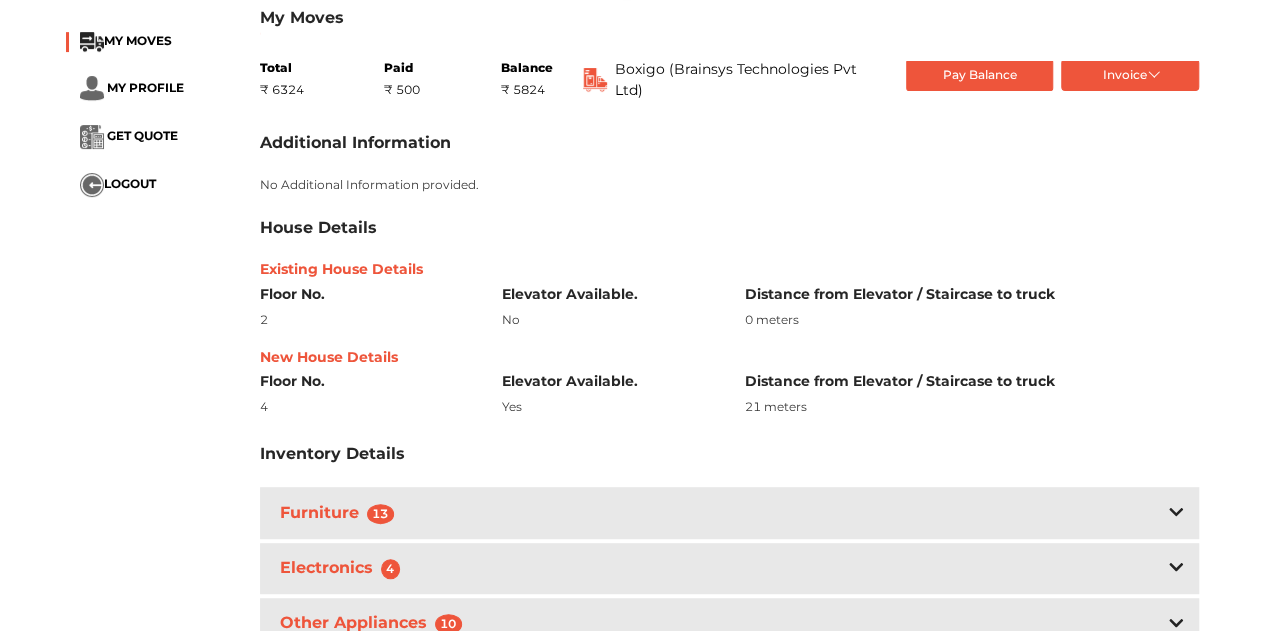 scroll, scrollTop: 300, scrollLeft: 0, axis: vertical 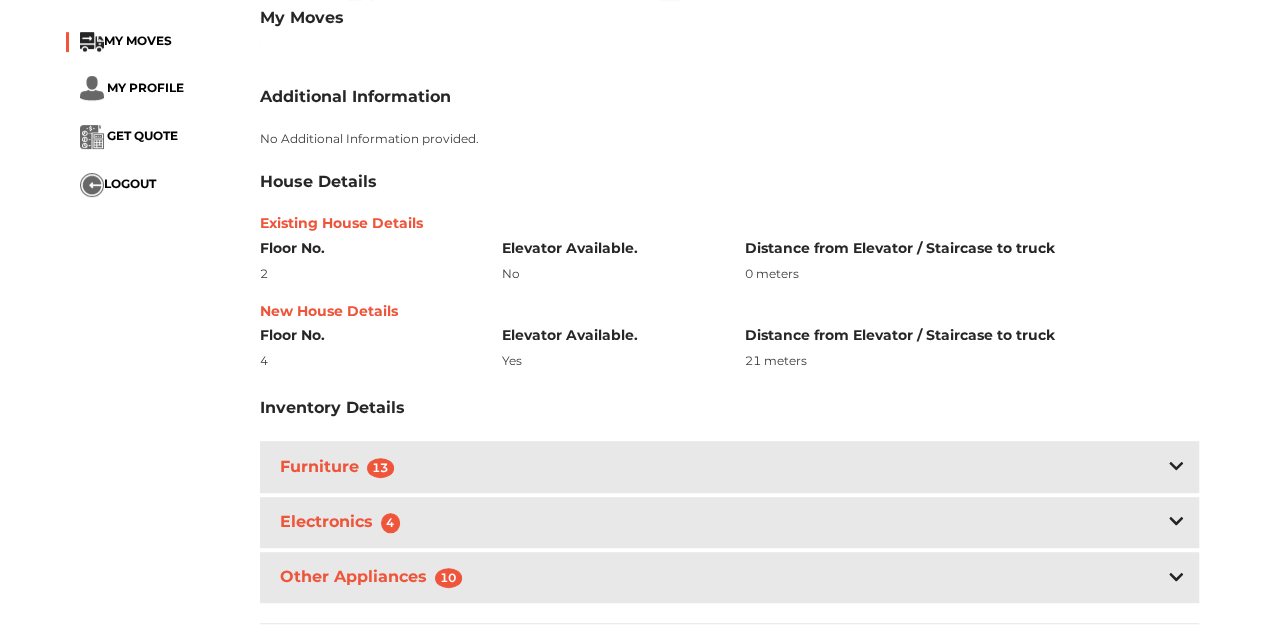 click on "21 meters" at bounding box center [971, 361] 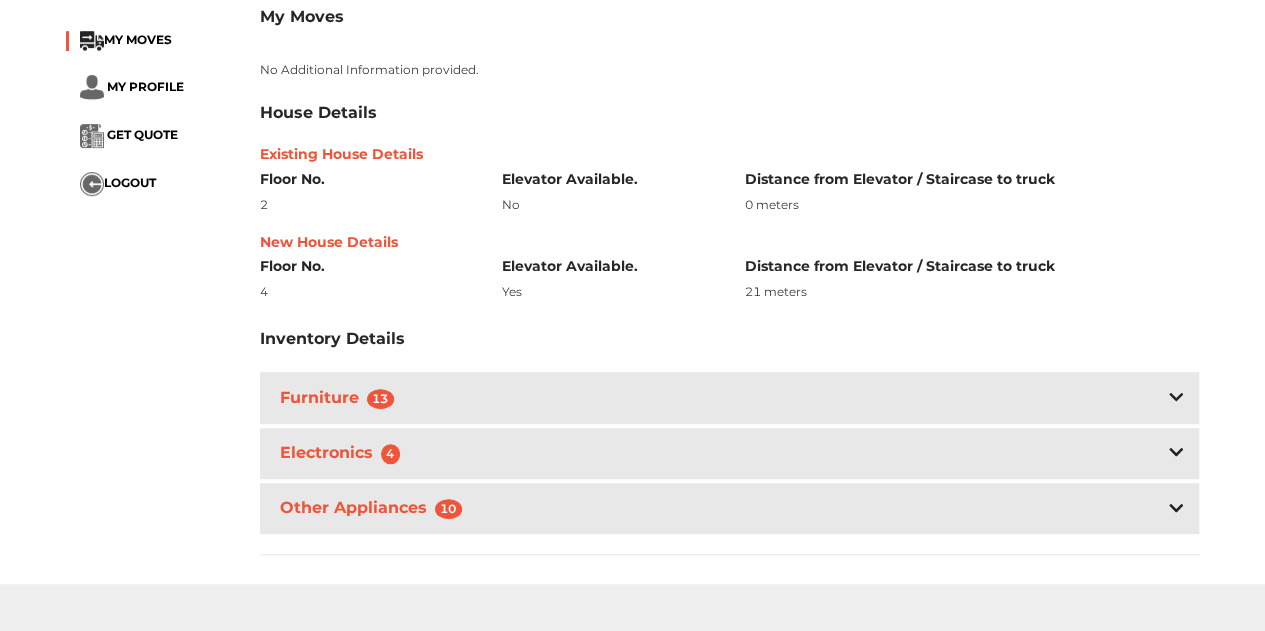 scroll, scrollTop: 400, scrollLeft: 0, axis: vertical 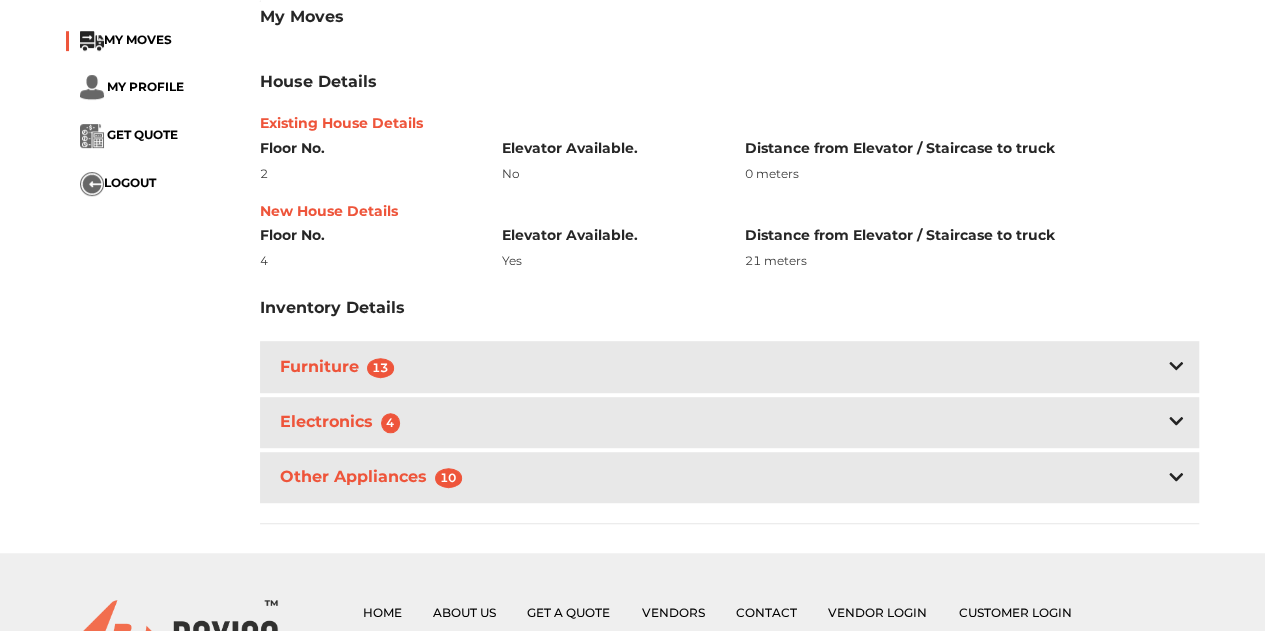 click on "Furniture 13" at bounding box center [730, 366] 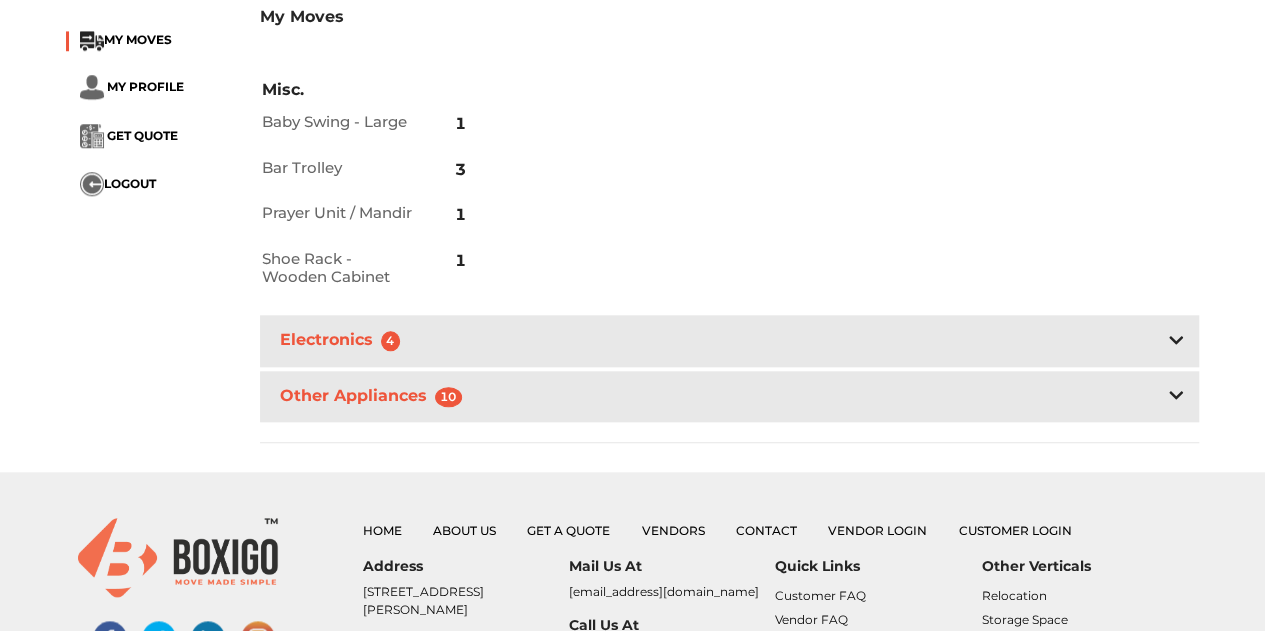 scroll, scrollTop: 900, scrollLeft: 0, axis: vertical 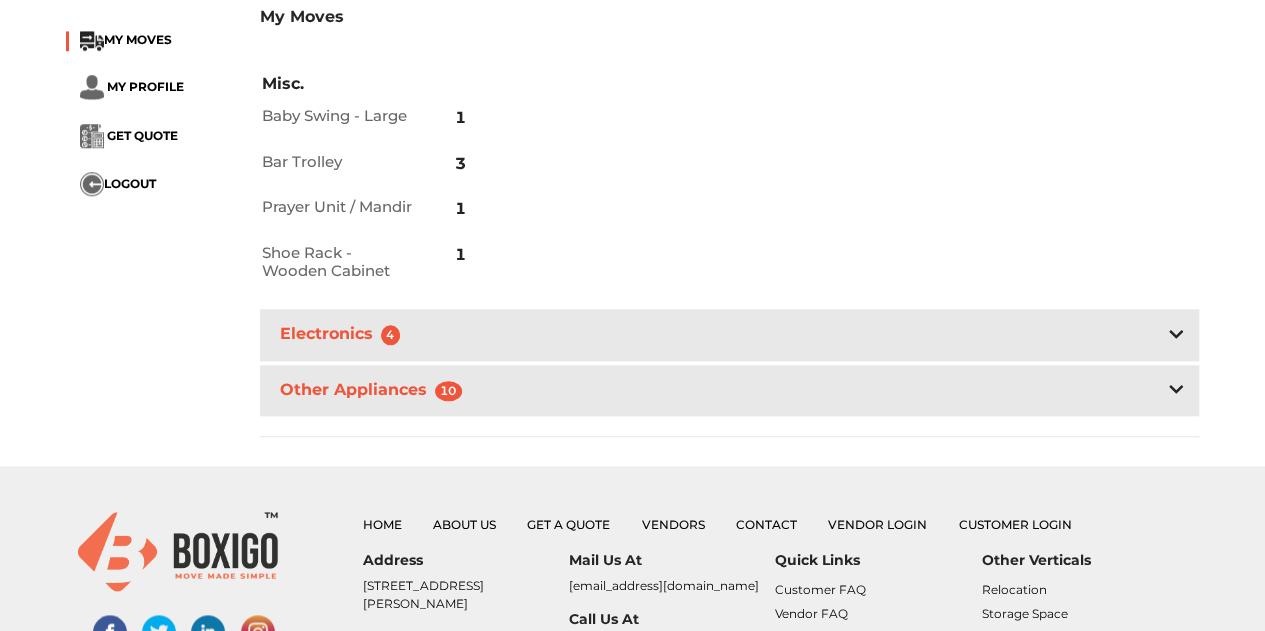 click on "Electronics 4" at bounding box center [730, 334] 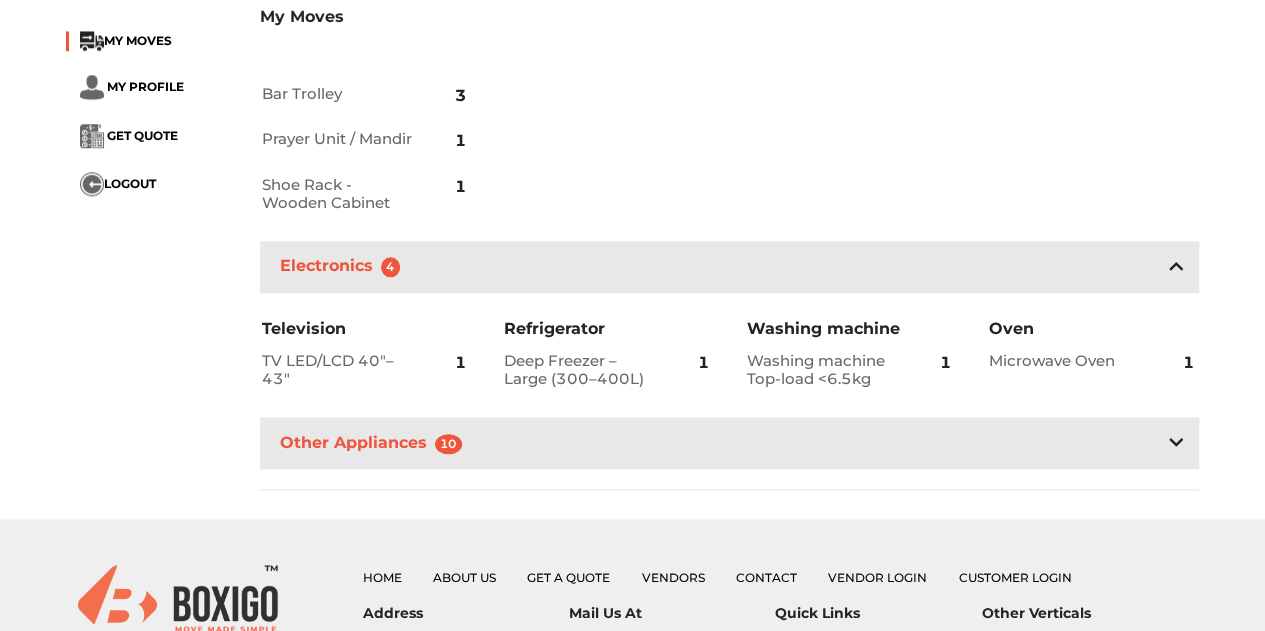 scroll, scrollTop: 1000, scrollLeft: 0, axis: vertical 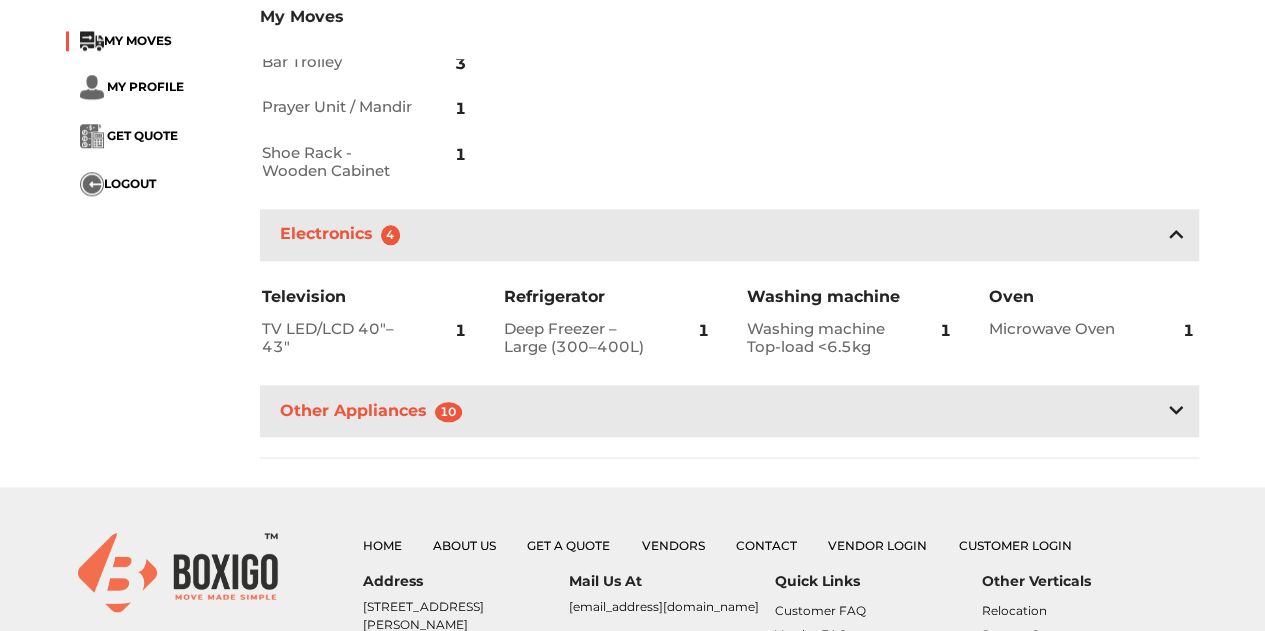 click on "Other Appliances 10" at bounding box center [730, 410] 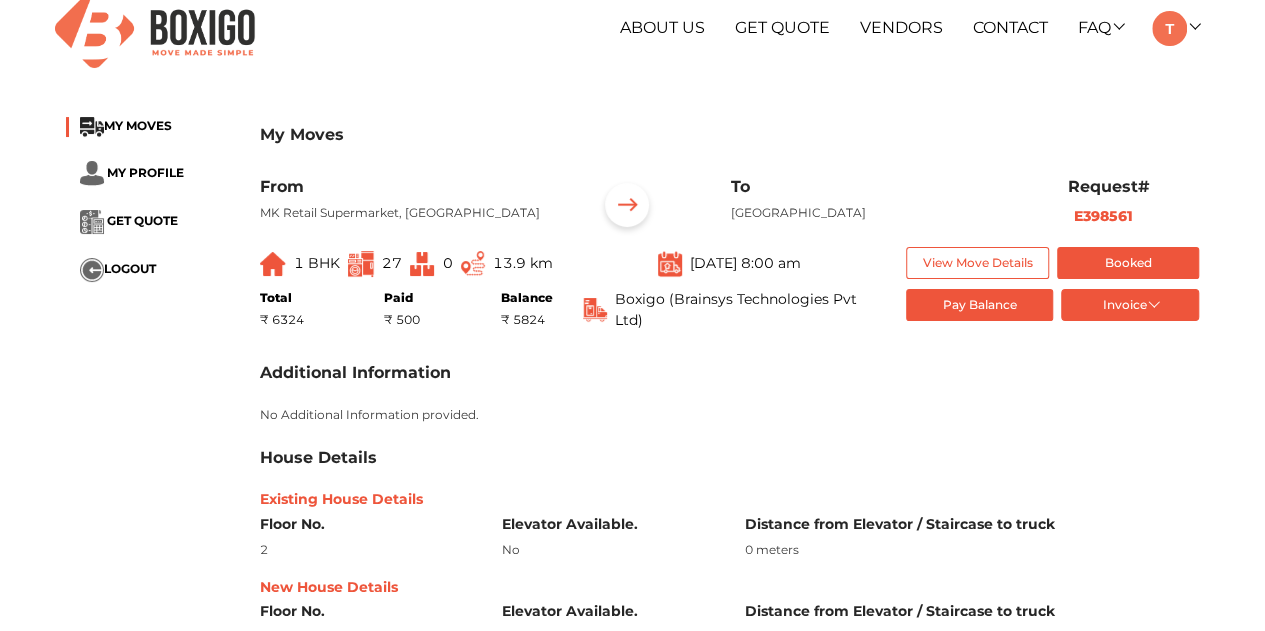 scroll, scrollTop: 0, scrollLeft: 0, axis: both 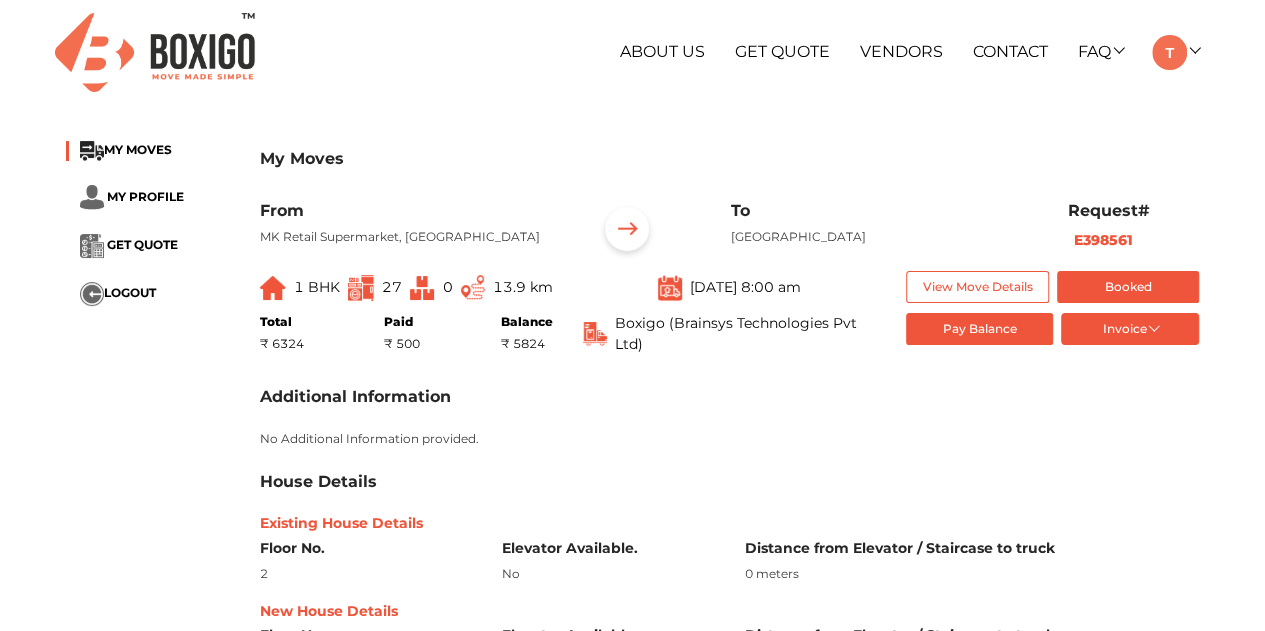 click on "27" at bounding box center (392, 287) 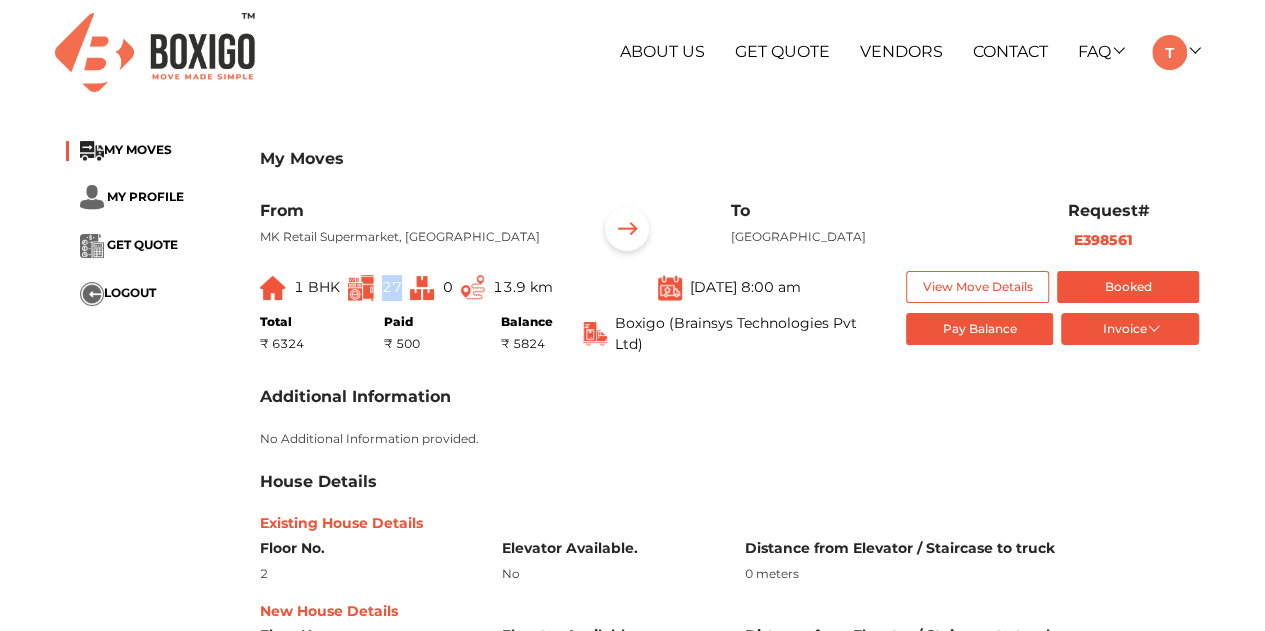 drag, startPoint x: 384, startPoint y: 325, endPoint x: 403, endPoint y: 325, distance: 19 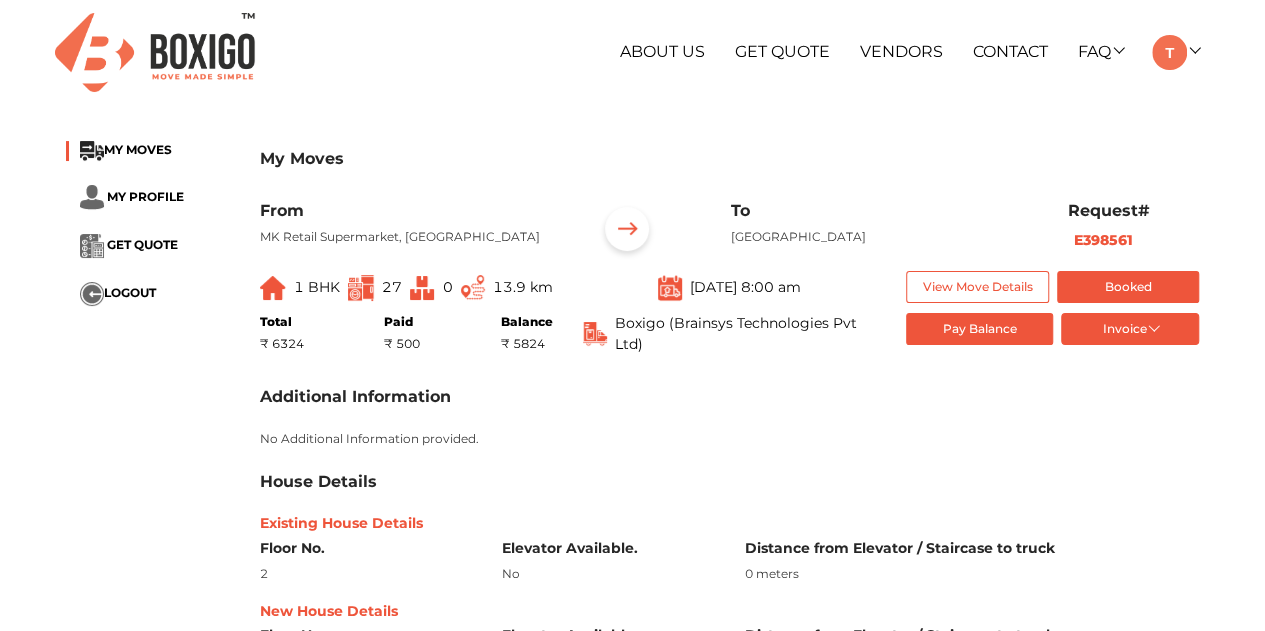 click on "Total ₹ 6324 Paid ₹ 500 Balance ₹ 5824" at bounding box center (406, 333) 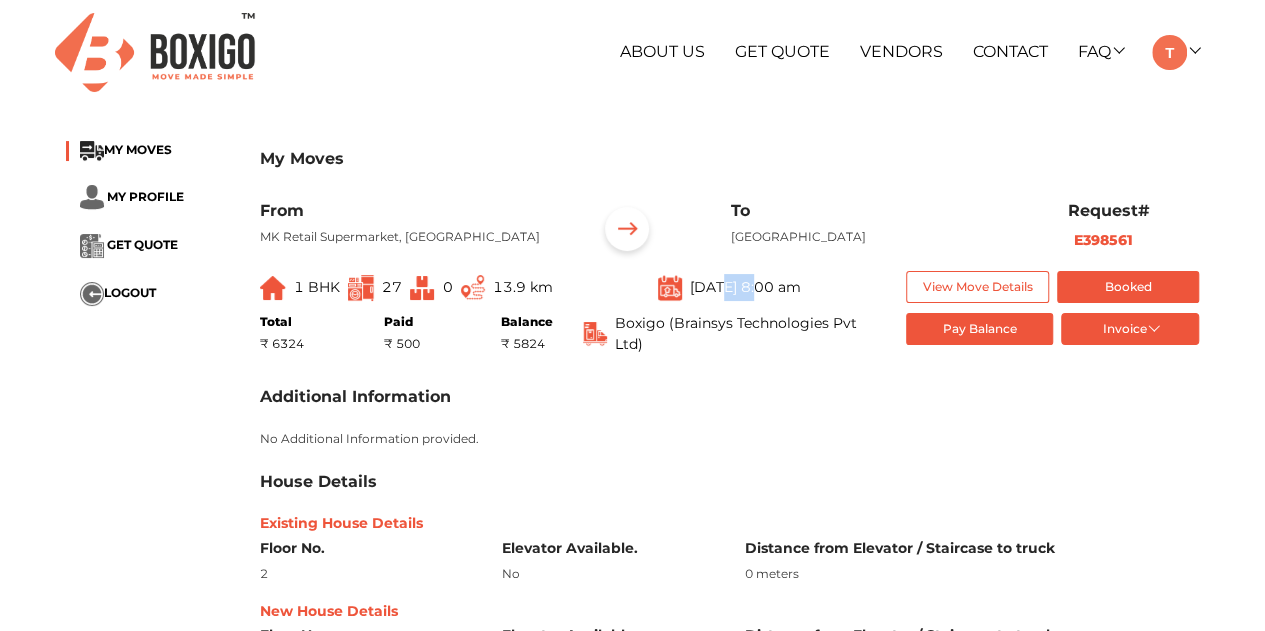 click on "Jul 26th 2025 at 8:00 am" at bounding box center (745, 287) 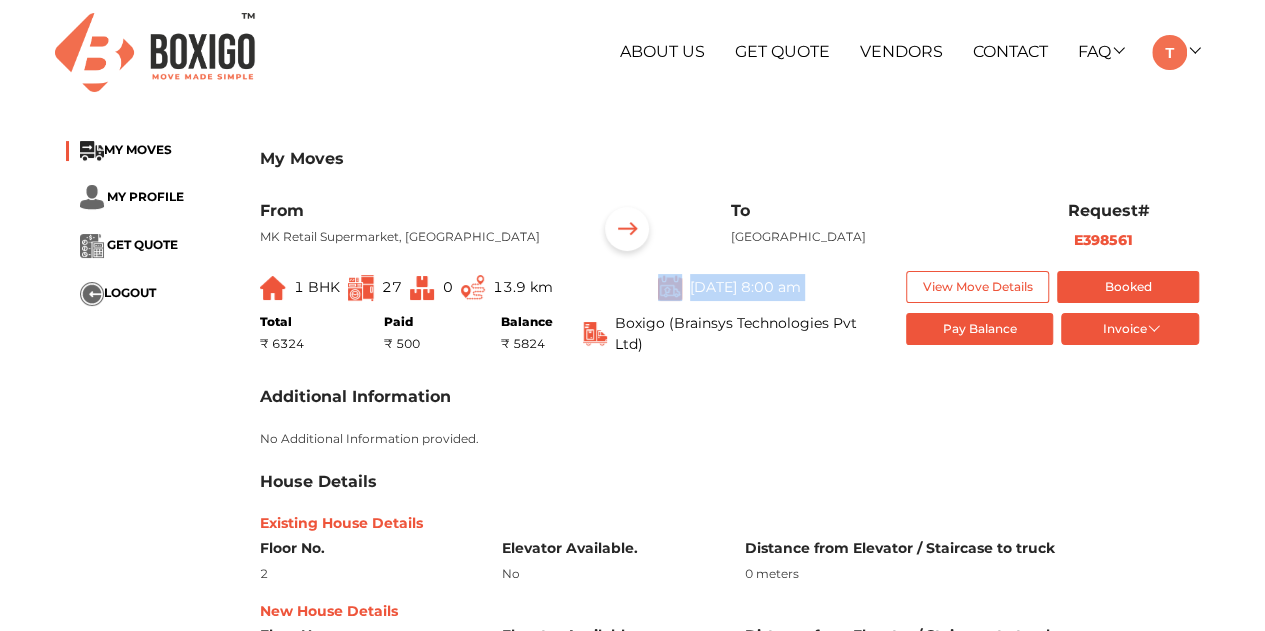 click on "Jul 26th 2025 at 8:00 am" at bounding box center [745, 287] 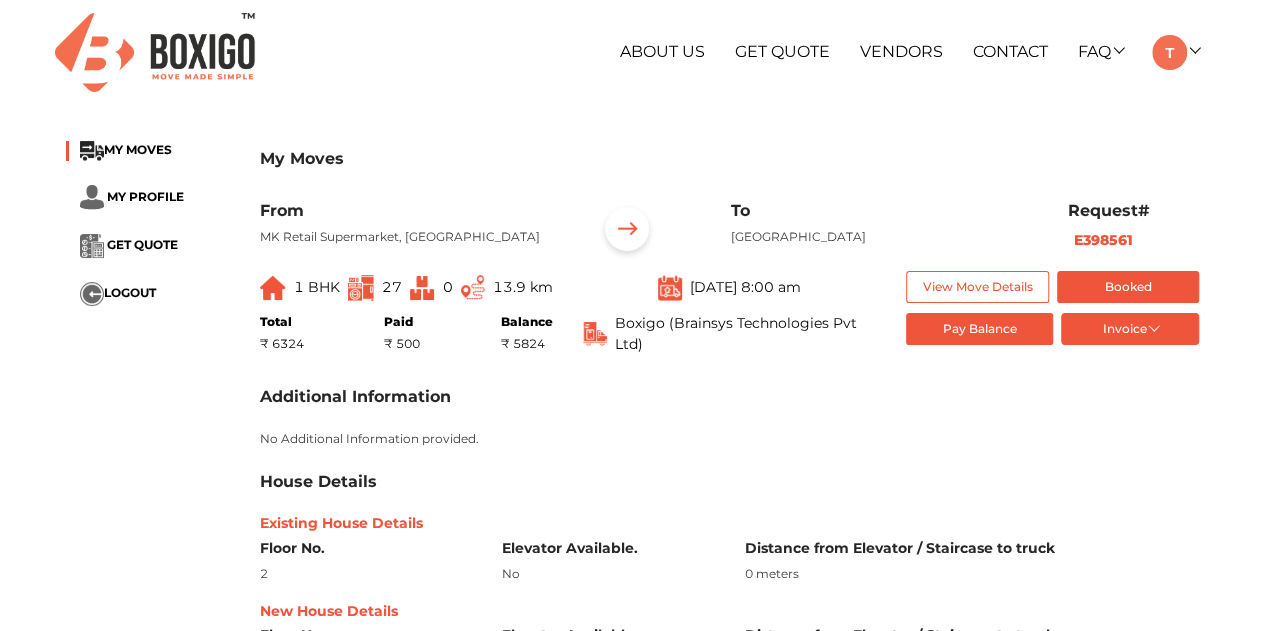 click on "Additional Information" at bounding box center (730, 396) 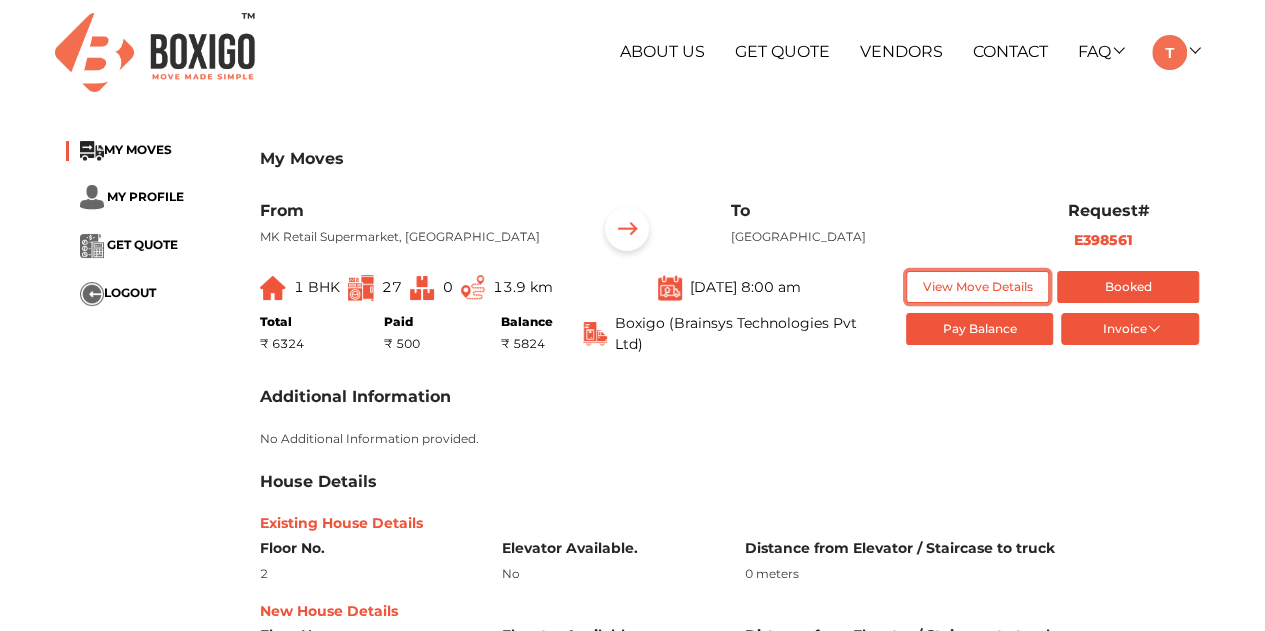click on "View Move Details" at bounding box center [977, 287] 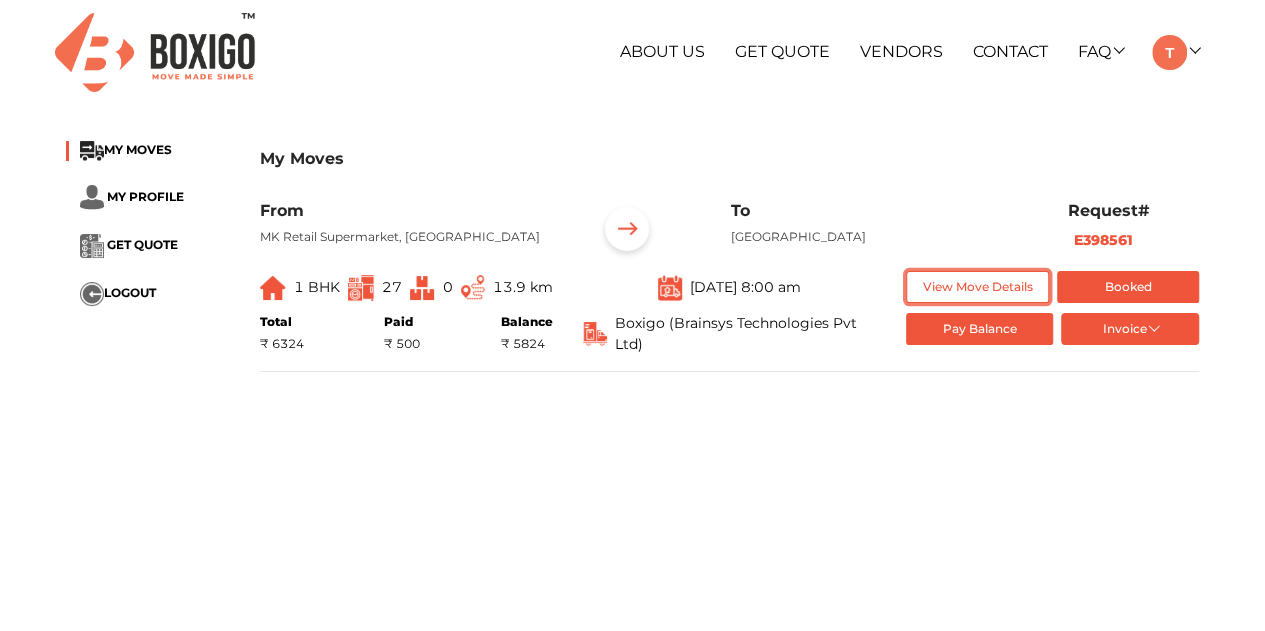 click on "View Move Details" at bounding box center (977, 287) 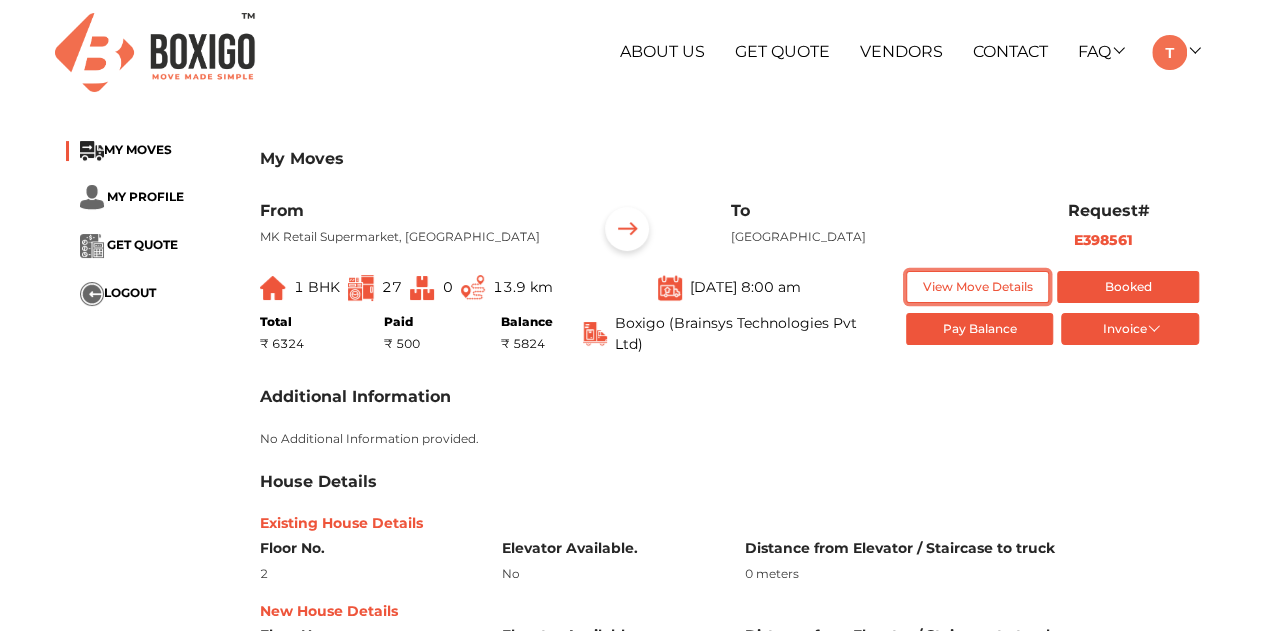 scroll, scrollTop: 100, scrollLeft: 0, axis: vertical 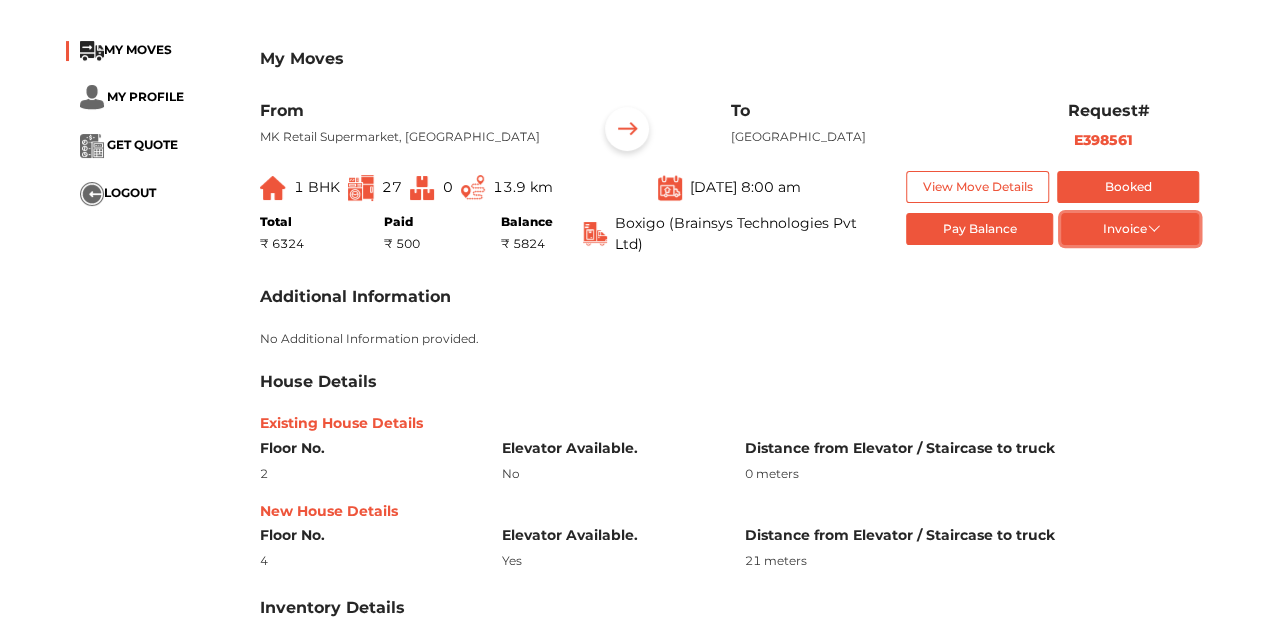 click on "Invoice" at bounding box center [1130, 229] 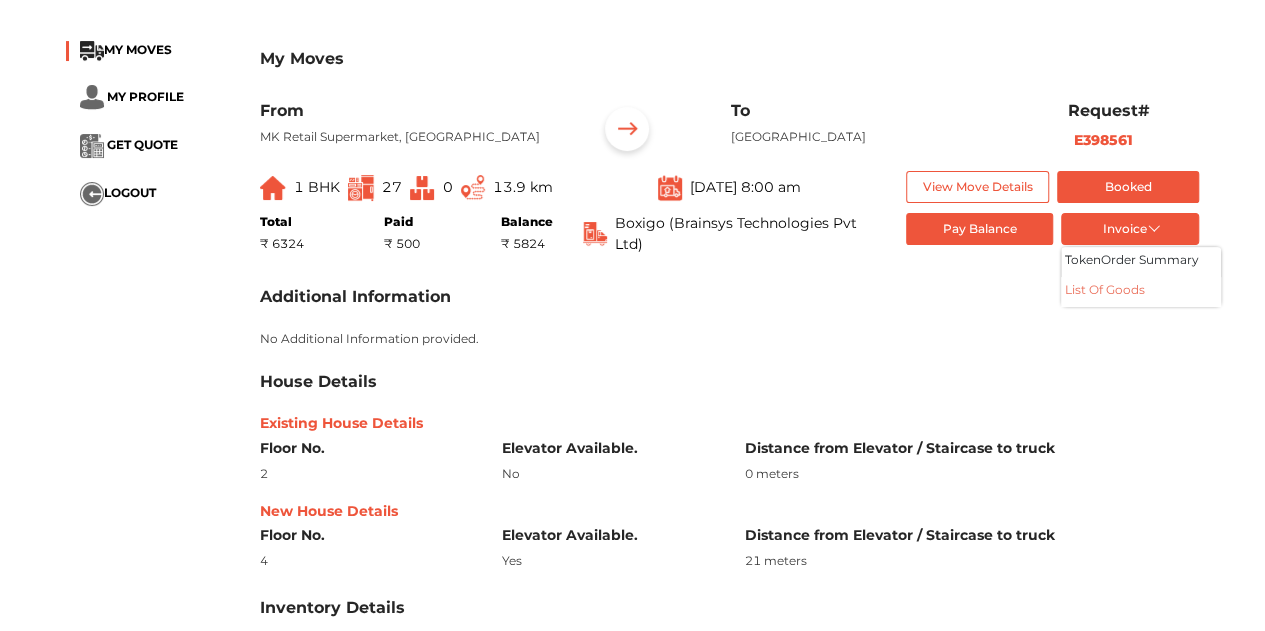 click on "List of Goods" at bounding box center (1141, 292) 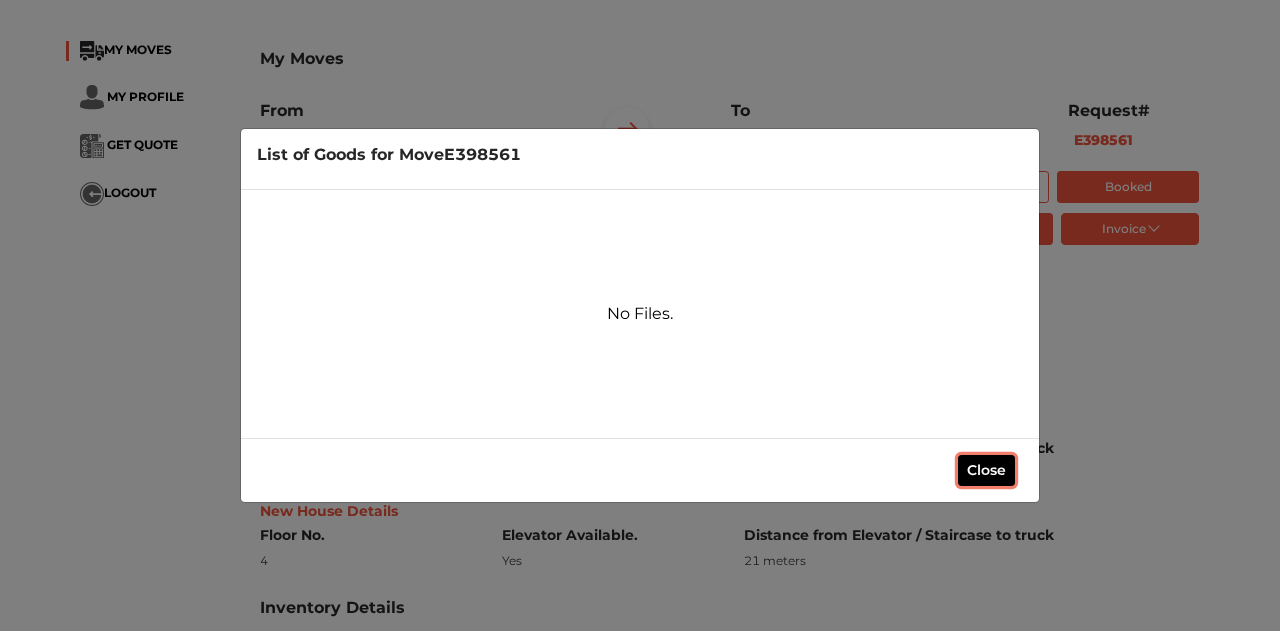 click on "Close" at bounding box center [986, 470] 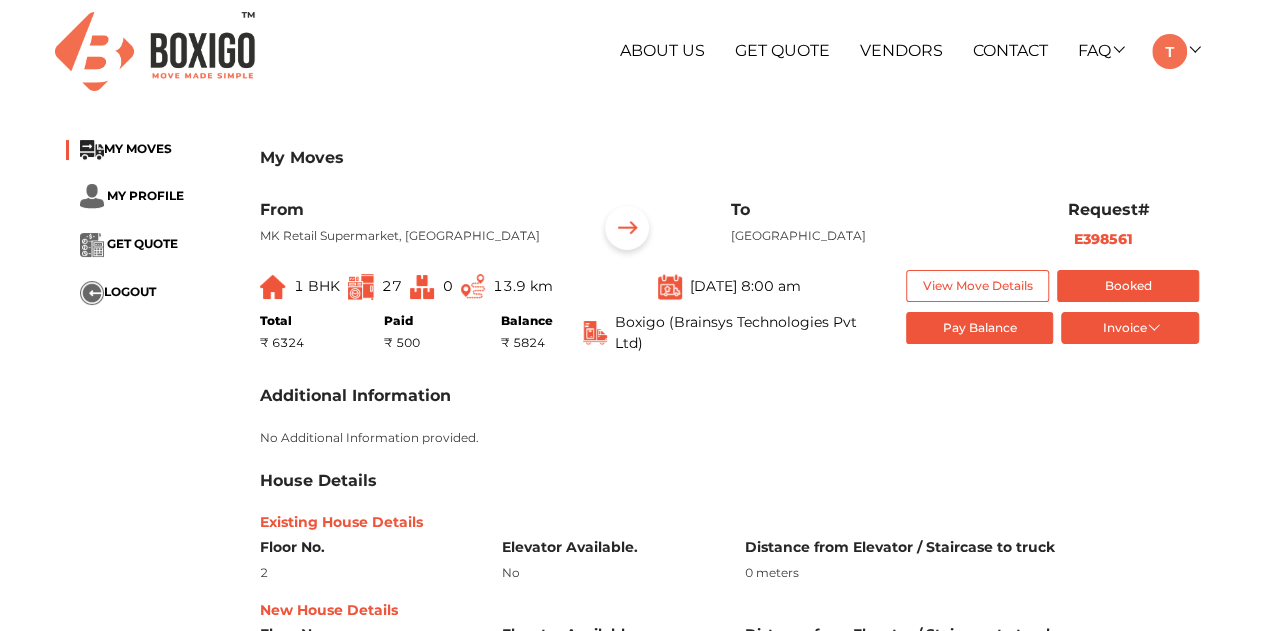 scroll, scrollTop: 0, scrollLeft: 0, axis: both 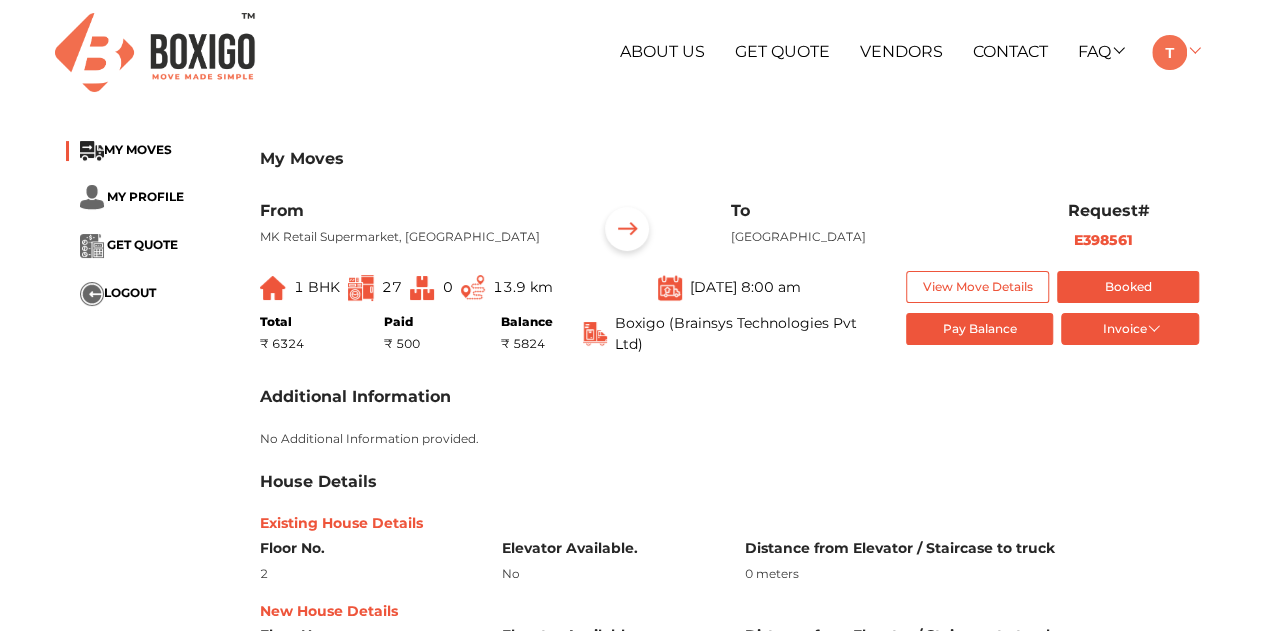 click at bounding box center (1175, 51) 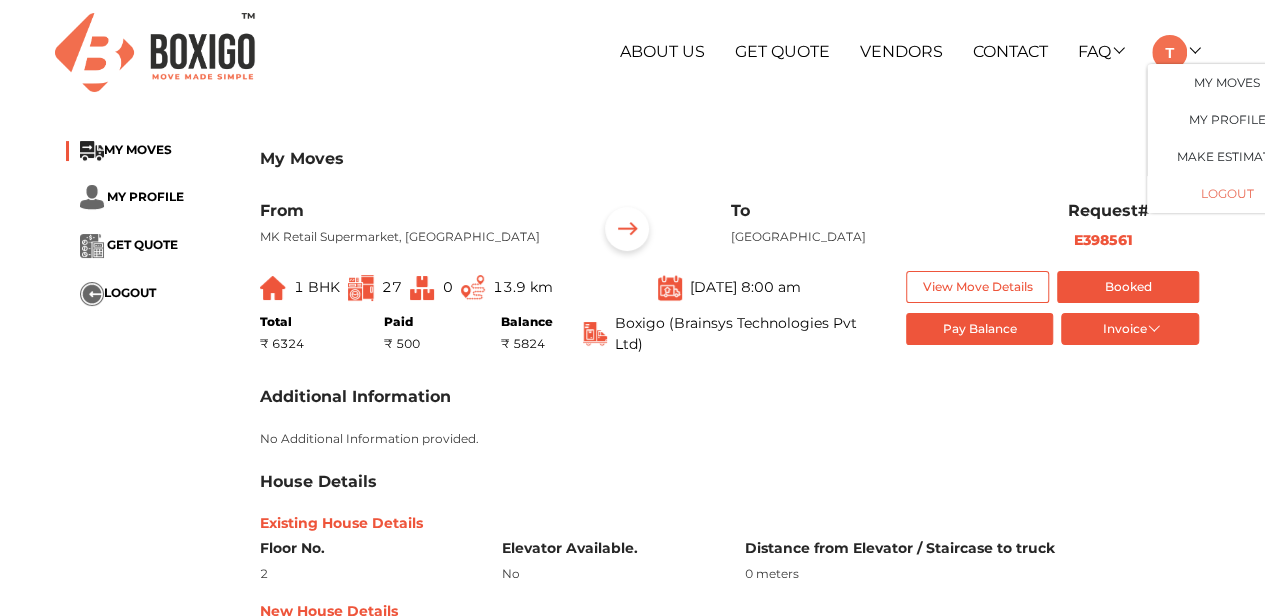 click on "LOGOUT" at bounding box center [1227, 193] 